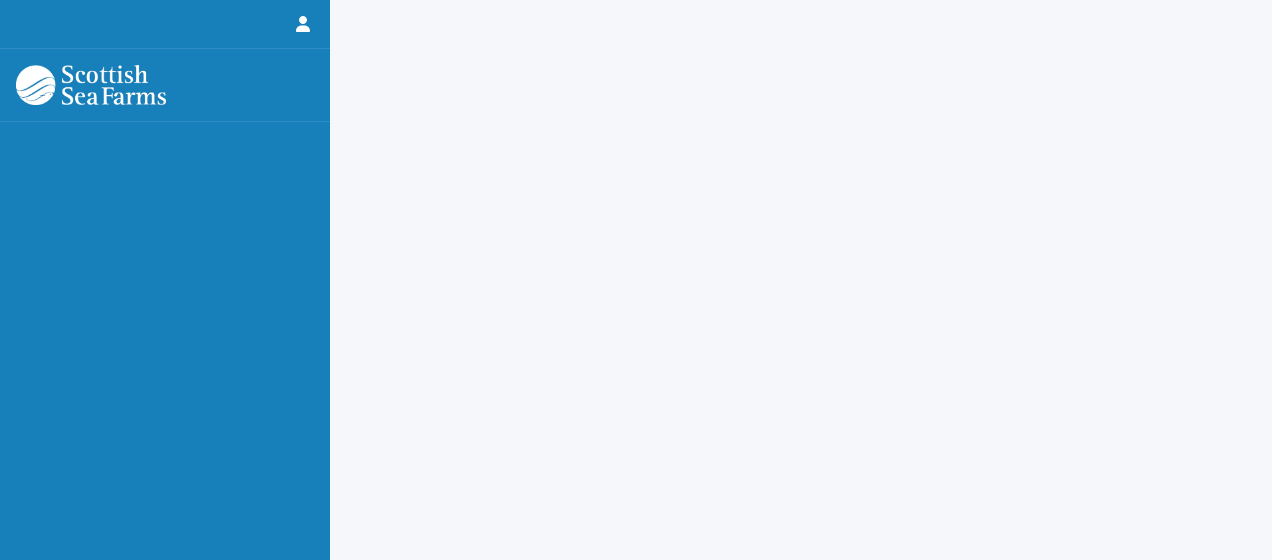scroll, scrollTop: 0, scrollLeft: 0, axis: both 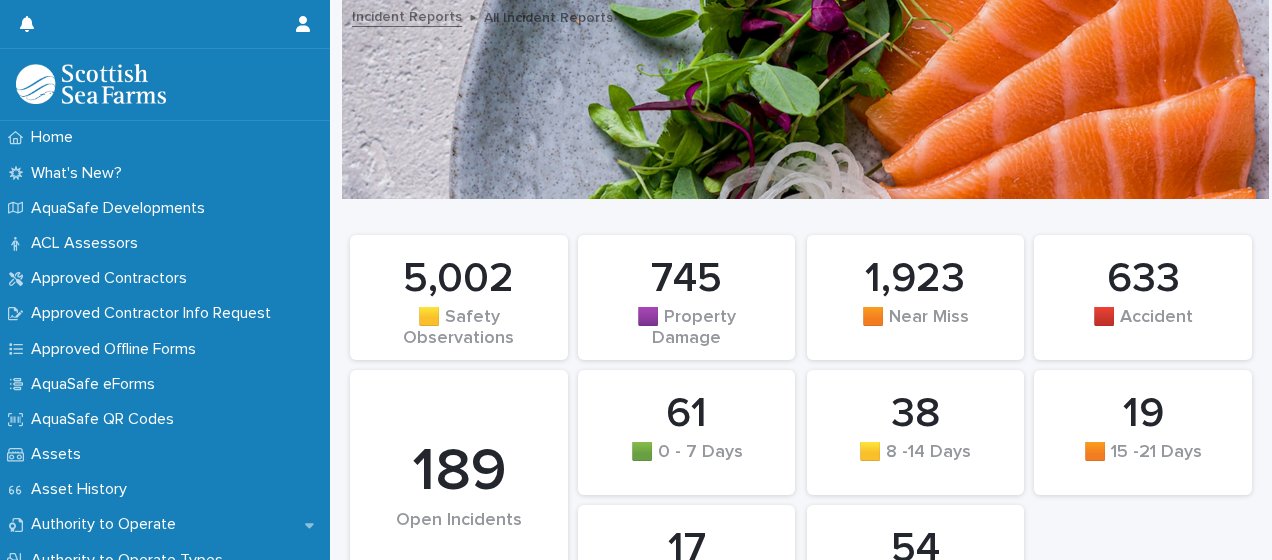 click on "19 🟧 15 -21 Days 61 🟩 0 - 7 Days 745 🟪 Property Damage 54 🟪 30+ Days 38 🟨 8 -14 Days 5,002  🟨 Safety Observations 17 🟥 22 - 29 Days 1,923 🟧 Near Miss 633 🟥 Accident 189 Open Incidents" at bounding box center (801, 420) 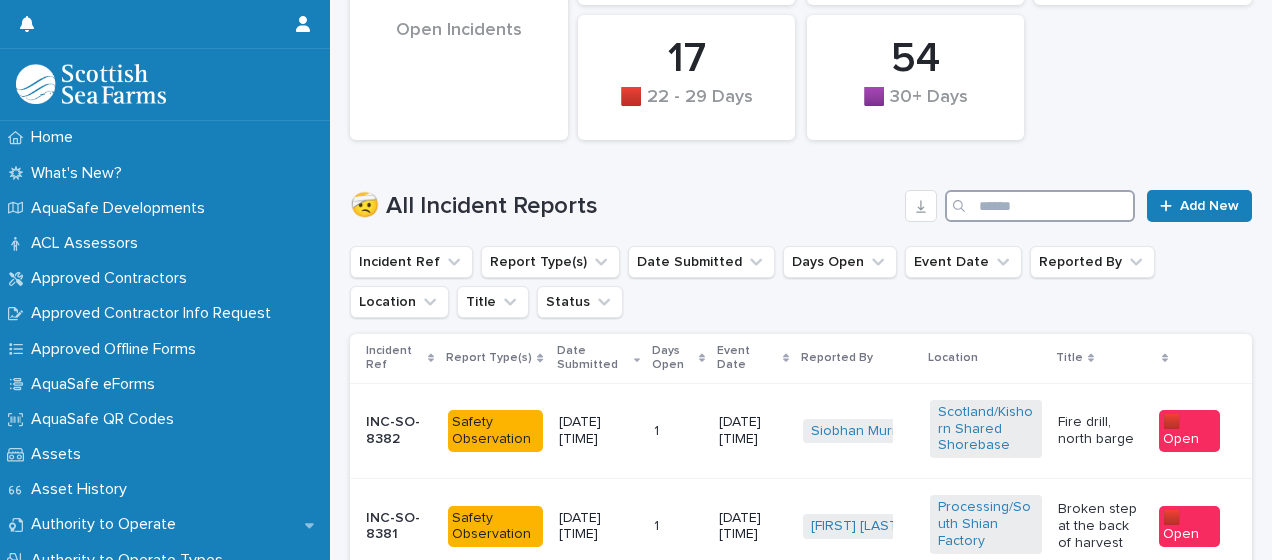 click at bounding box center (1040, 206) 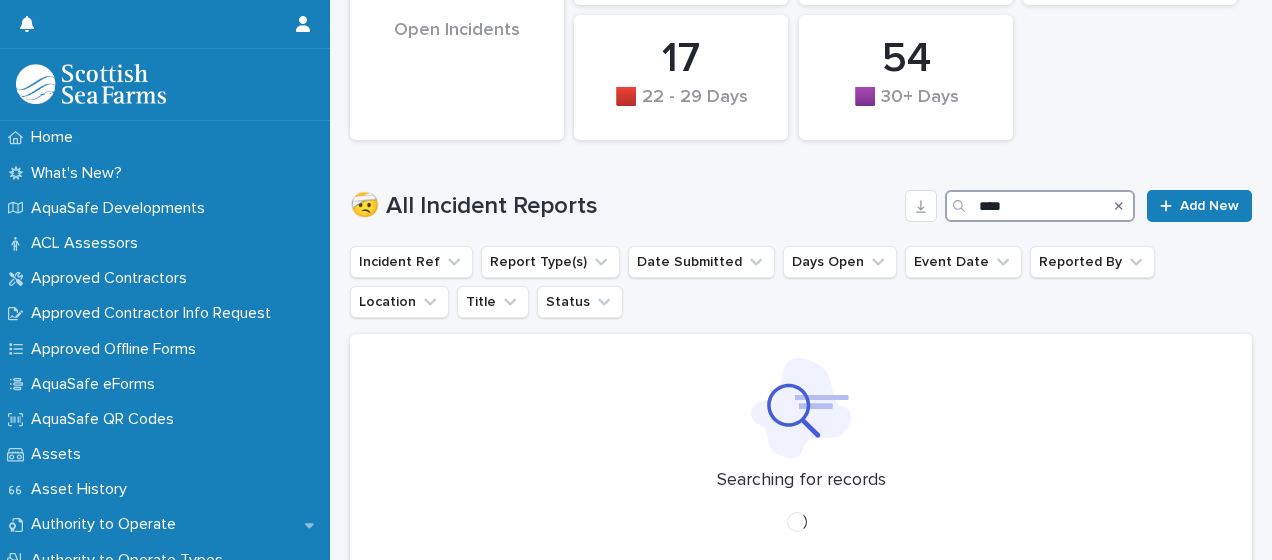 scroll, scrollTop: 196, scrollLeft: 0, axis: vertical 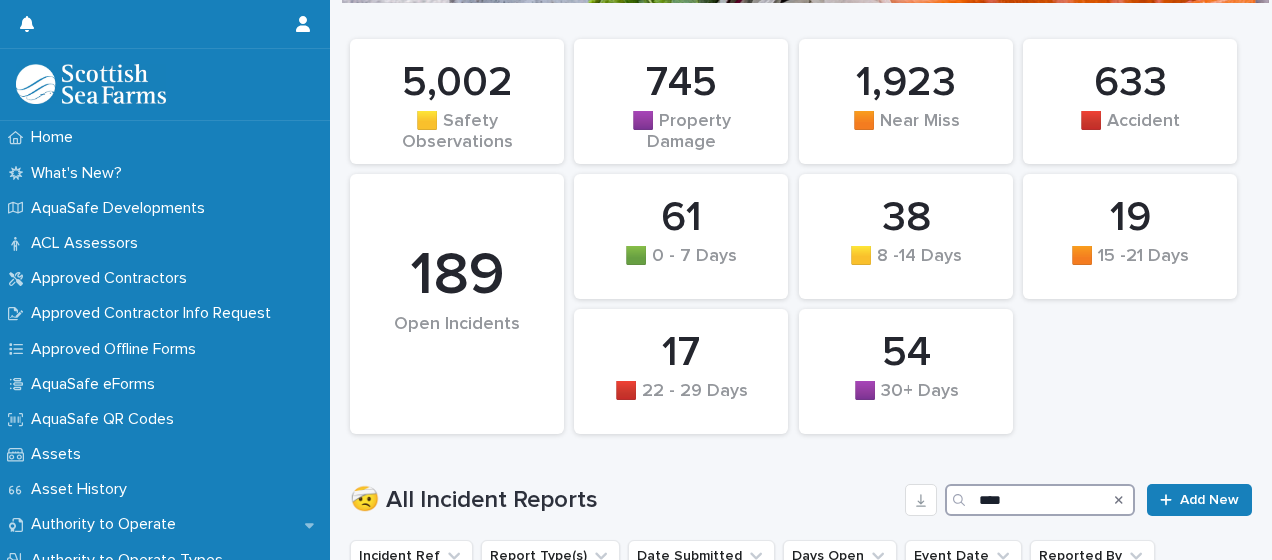 type on "****" 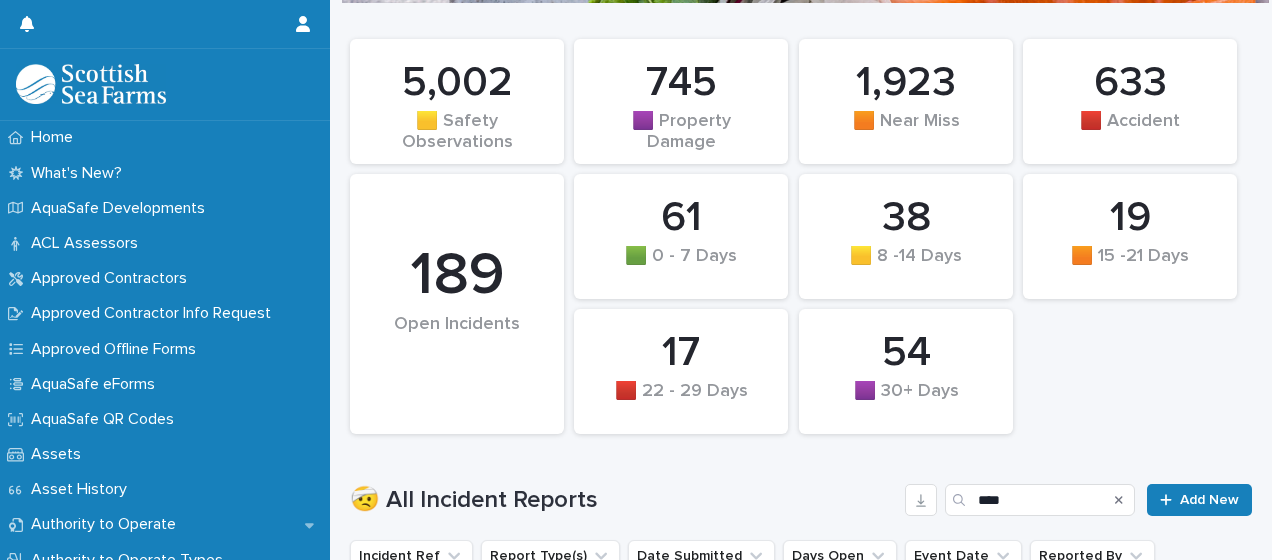 click on "🤕 All Incident Reports **** Add New" at bounding box center [801, 492] 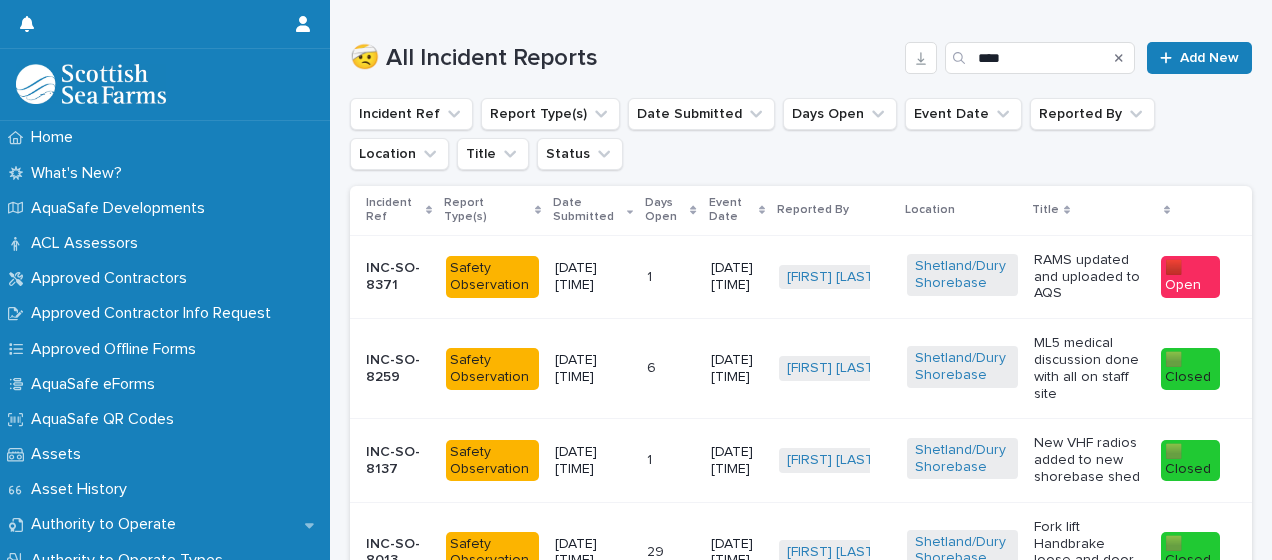 scroll, scrollTop: 1010, scrollLeft: 0, axis: vertical 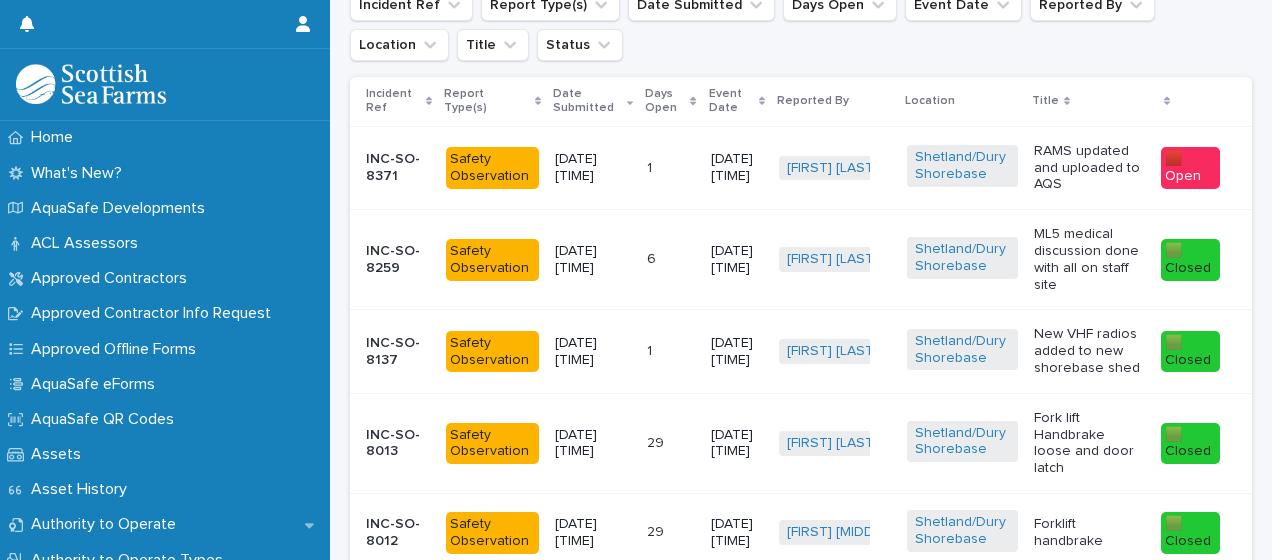 click on "Incident Ref Report Type(s) Date Submitted Days Open Event Date Reported By Location Title Status" at bounding box center [801, 25] 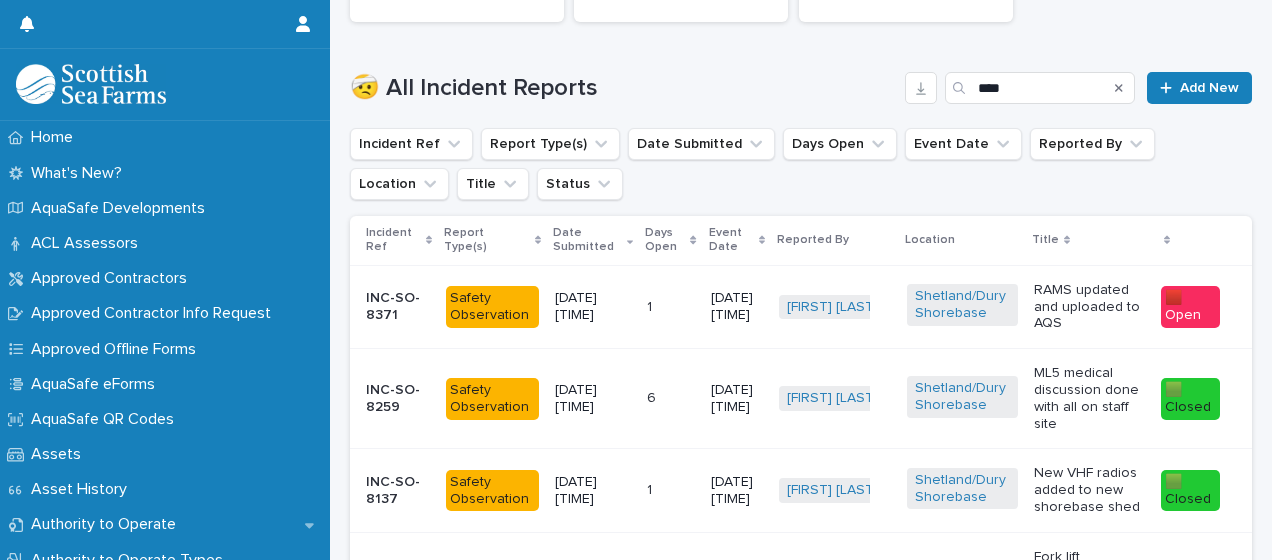 scroll, scrollTop: 467, scrollLeft: 0, axis: vertical 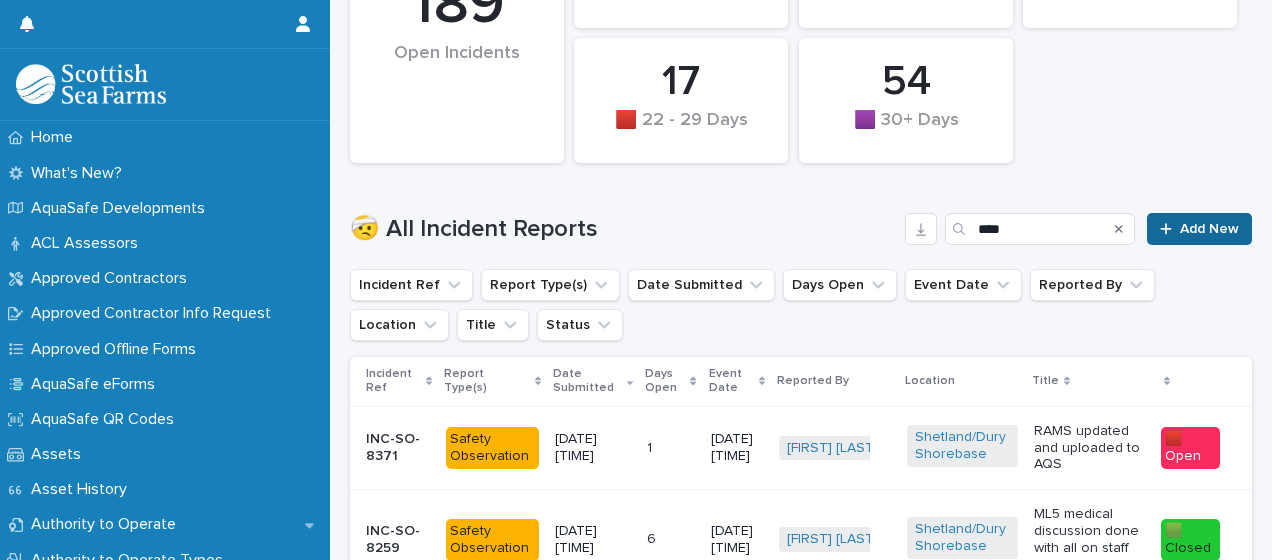 click on "Add New" at bounding box center [1209, 229] 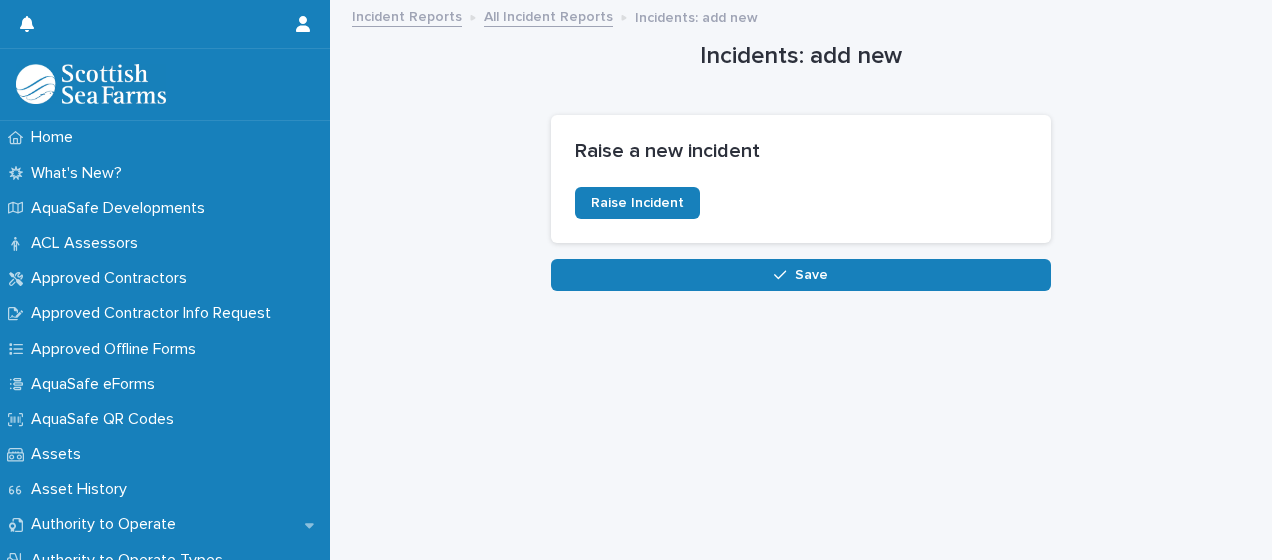 scroll, scrollTop: 0, scrollLeft: 0, axis: both 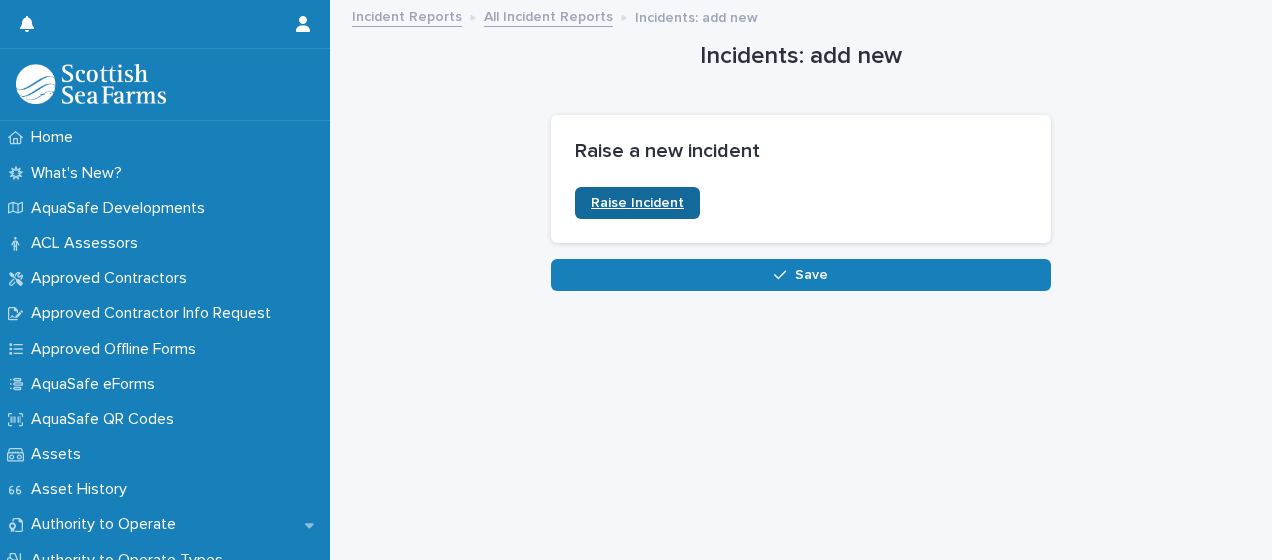 click on "Raise Incident" at bounding box center (637, 203) 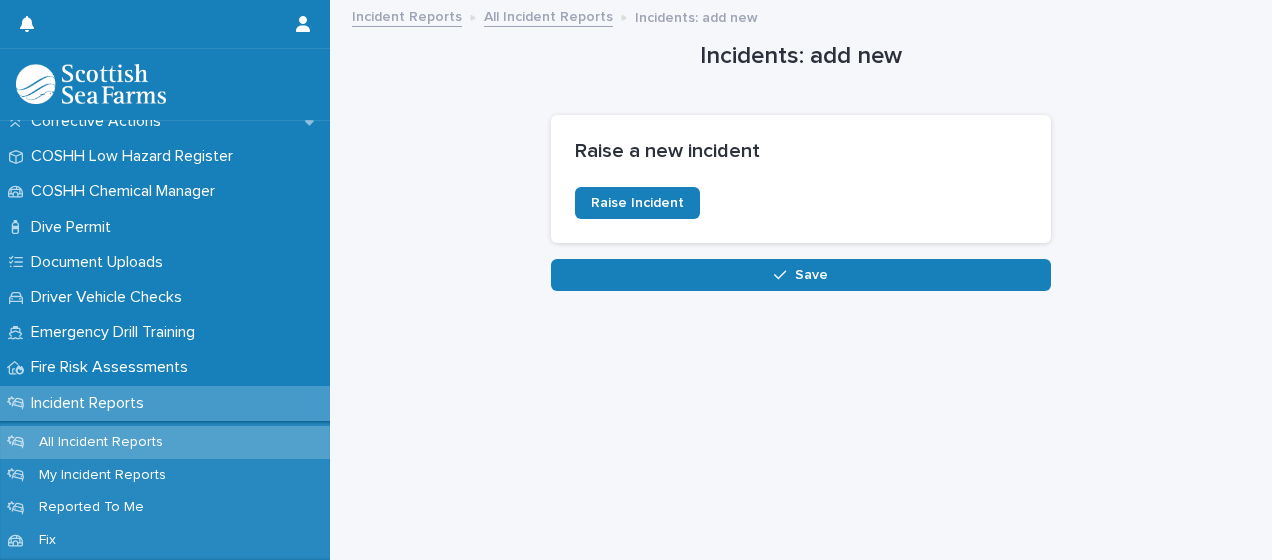 scroll, scrollTop: 512, scrollLeft: 0, axis: vertical 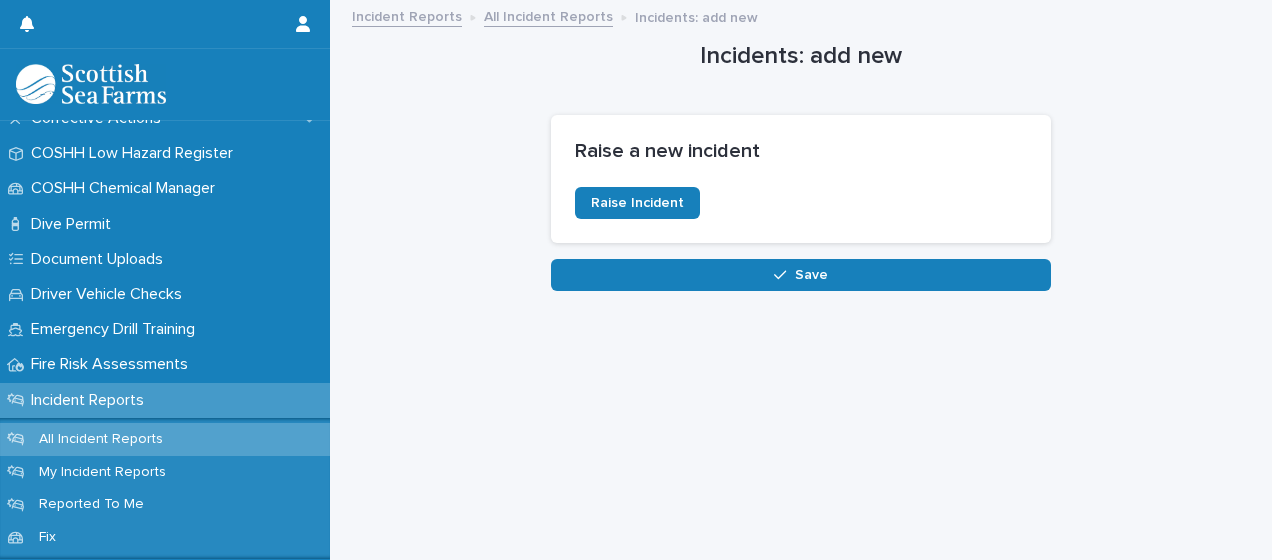 click on "All Incident Reports" at bounding box center [165, 439] 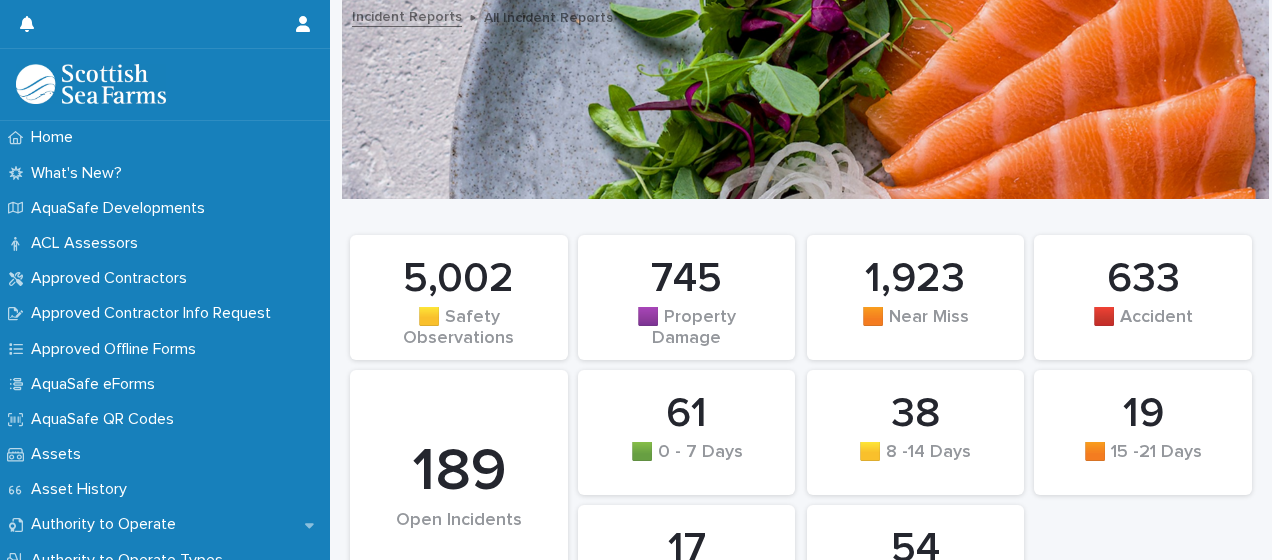 click on "[NUMBER] 🟧 [NUMBER] -[NUMBER] Days [NUMBER] 🟩 [NUMBER] - [NUMBER] Days [NUMBER] 🟪 Property Damage [NUMBER] 🟪 [NUMBER]+ Days [NUMBER] 🟨 [NUMBER] -[NUMBER] Days [NUMBER]  🟨 Safety Observations [NUMBER] 🟥 [NUMBER] - [NUMBER] Days [NUMBER] 🟧 Near Miss [NUMBER] 🟥 Accident [NUMBER] Open Incidents 🤕 All Incident Reports Add New Incident Ref Report Type(s) Date Submitted Days Open Event Date Reported By Location Title Status Incident Ref Report Type(s) Date Submitted Days Open Event Date Reported By Location Title INC-SO-8383 Safety Observation [DATE] [TIME] [NUMBER] [NUMBER]  [DATE] [TIME] [FIRST] [LAST]   + [NUMBER] [LOCATION]   Hydraulic clutch broke down on the Scapa Lass 🟥 Open INC-SO-8382 Safety Observation [DATE] [TIME] [NUMBER] [NUMBER]  [DATE] [TIME] [FIRST] [LAST]   + [NUMBER] [LOCATION]   Fire drill, north barge 🟥 Open INC-SO-8381 Safety Observation [DATE] [TIME] [NUMBER] [NUMBER]  [DATE] [TIME] [FIRST] [LAST]   + [NUMBER] [LOCATION]   Broken step at the back of harvest 🟥 Open INC-SO-8380 Safety Observation [DATE] [TIME] [NUMBER] [NUMBER]" at bounding box center [801, 1076] 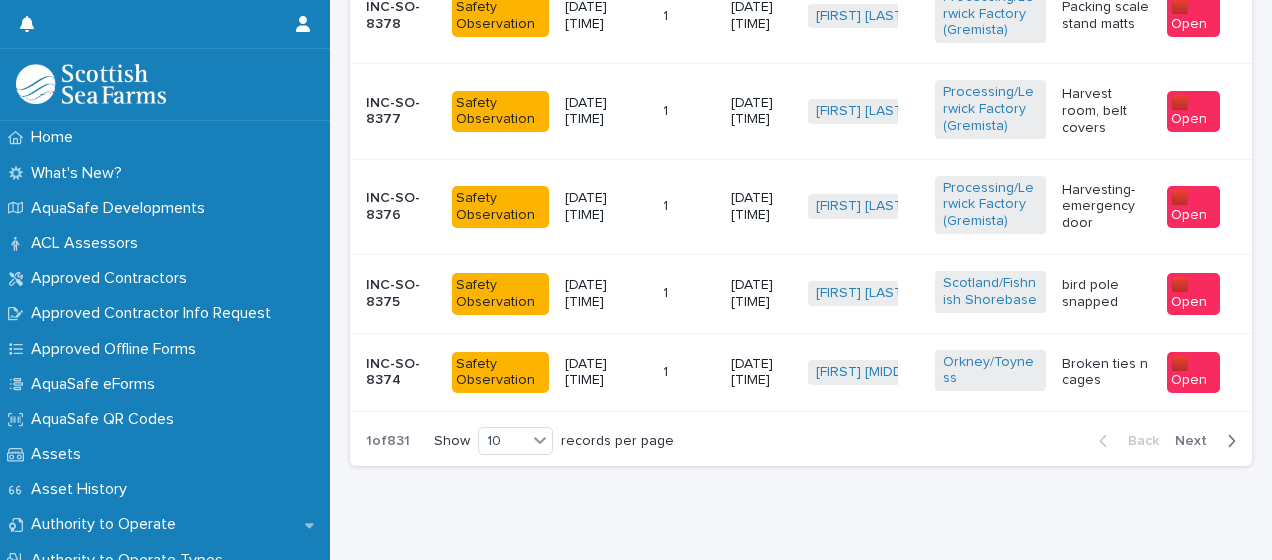 scroll, scrollTop: 1404, scrollLeft: 0, axis: vertical 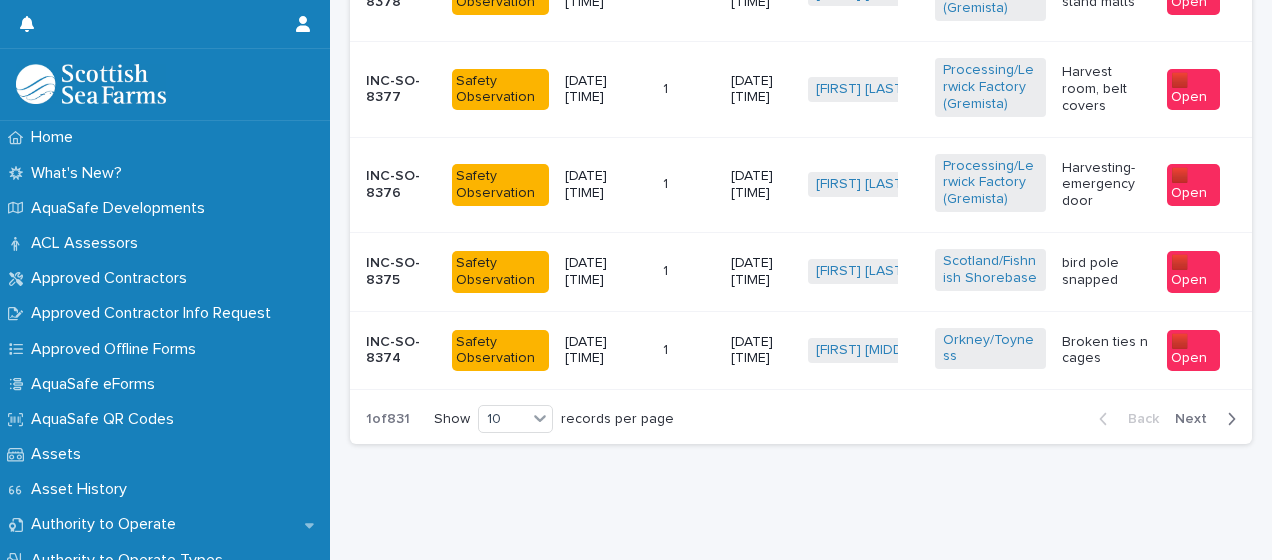 click on "Next" at bounding box center (1197, 419) 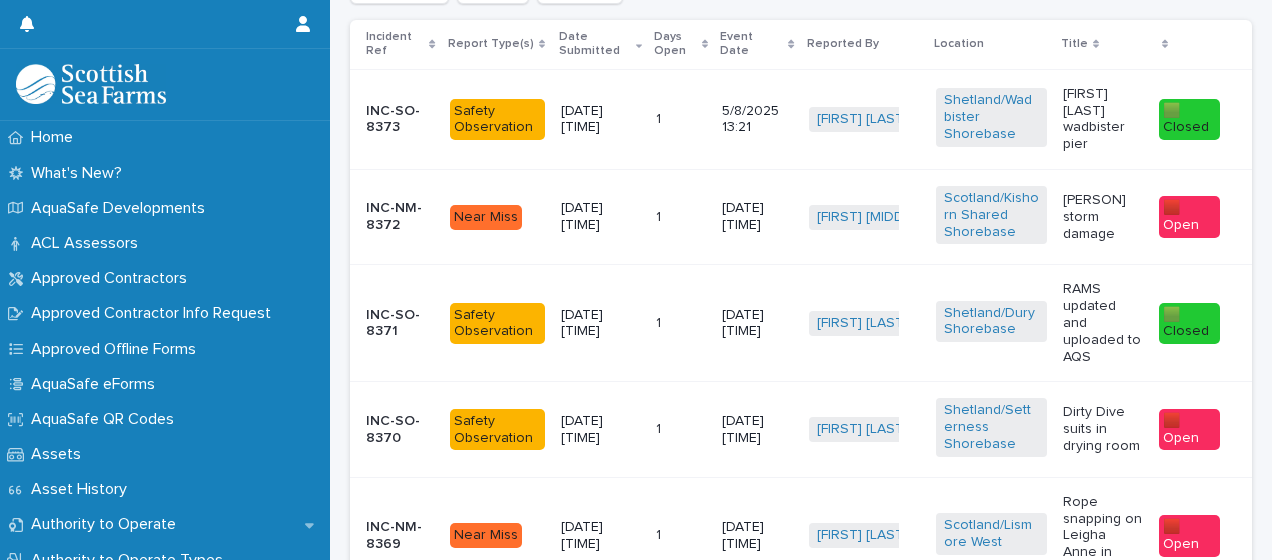 scroll, scrollTop: 764, scrollLeft: 0, axis: vertical 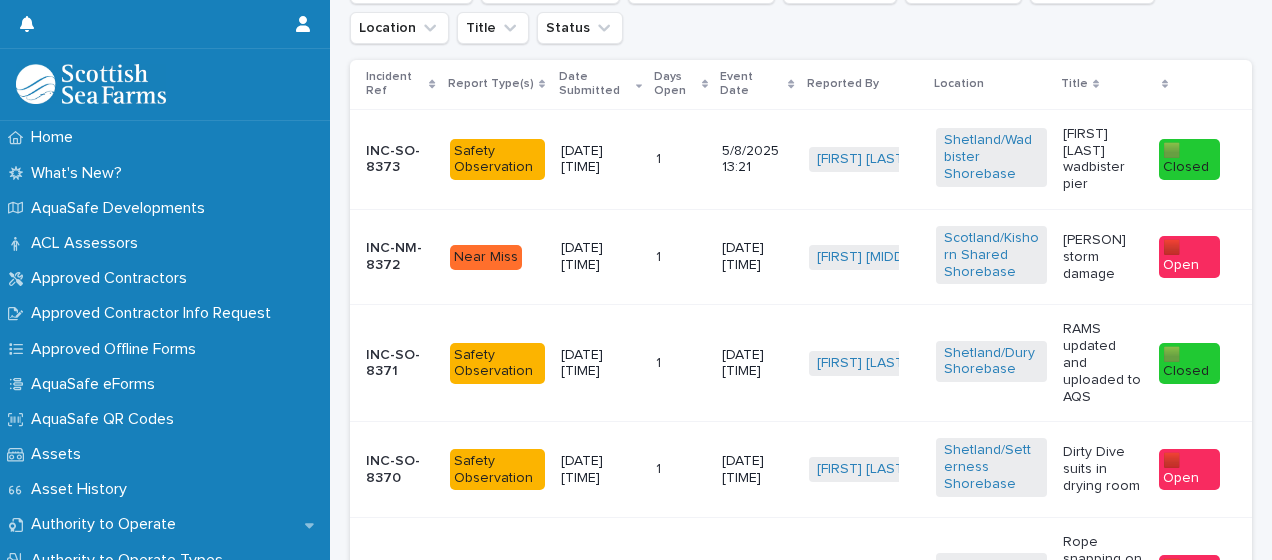 click on "[DATE] [TIME]" at bounding box center (600, 364) 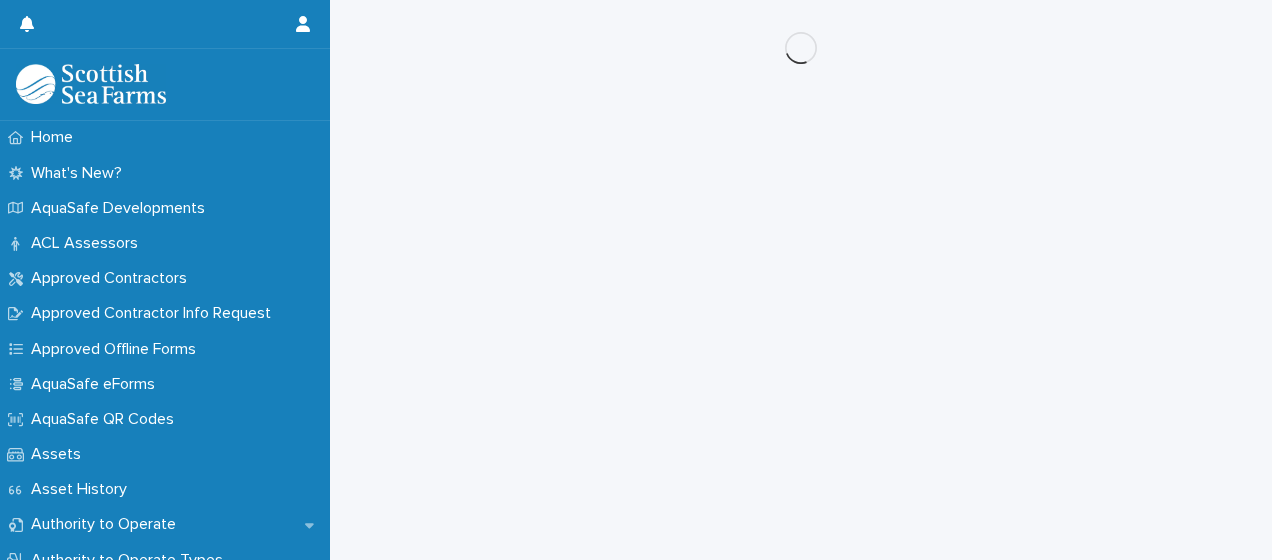 scroll, scrollTop: 0, scrollLeft: 0, axis: both 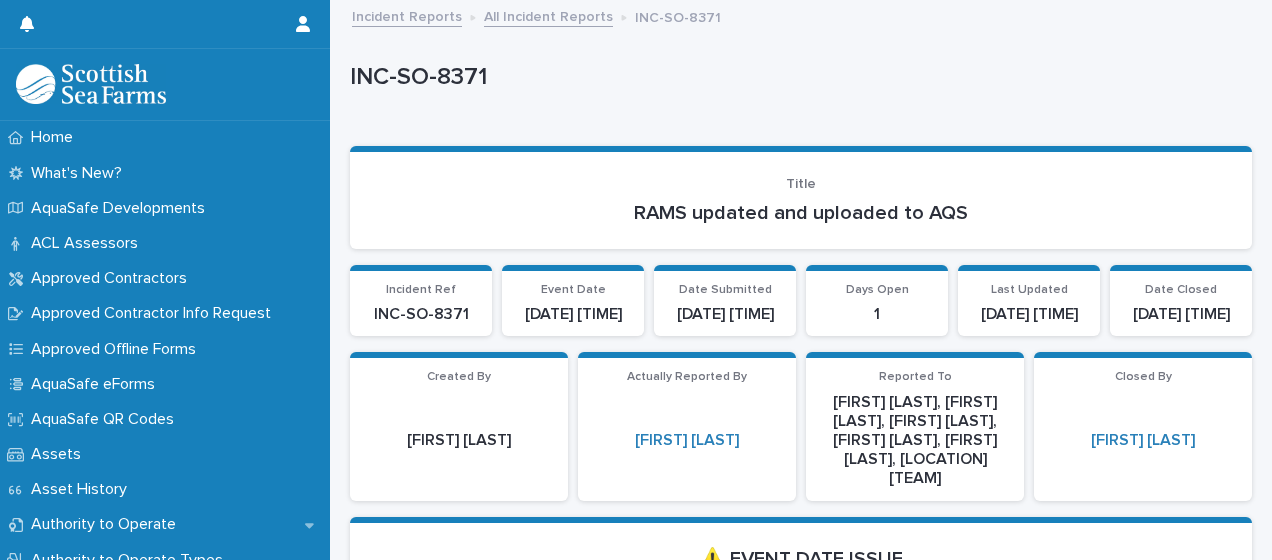 click on "All Incident Reports" at bounding box center (548, 15) 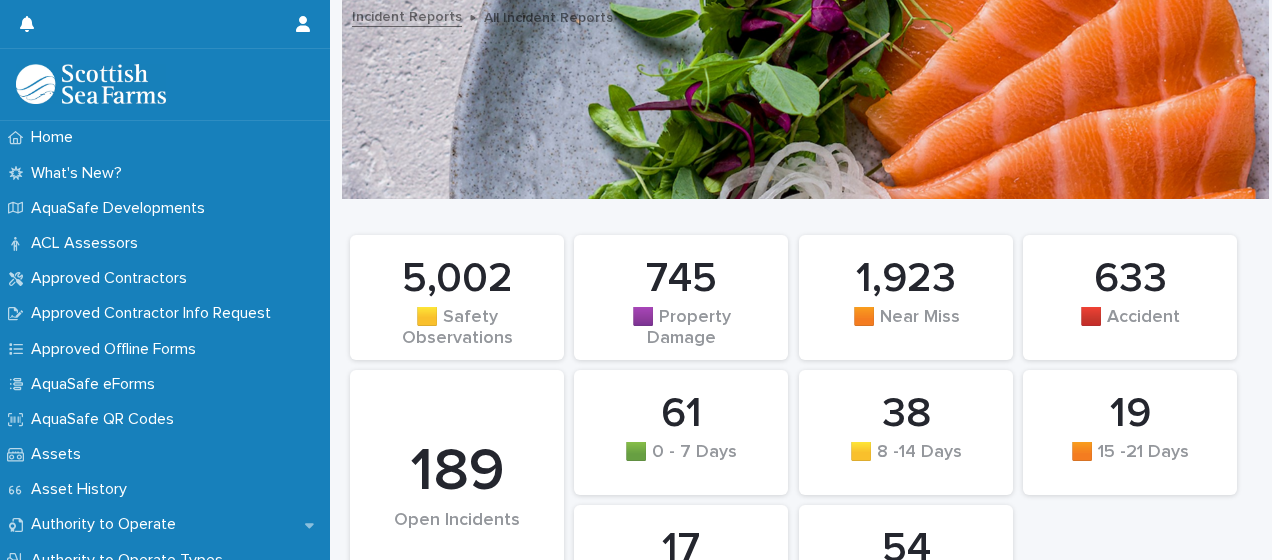 click on "19 🟧 15 -21 Days 61 🟩 0 - 7 Days 745 🟪 Property Damage 54 🟪 30+ Days 38 🟨 8 -14 Days 5,002  🟨 Safety Observations 17 🟥 22 - 29 Days 1,923 🟧 Near Miss 633 🟥 Accident 189 Open Incidents" at bounding box center (801, 432) 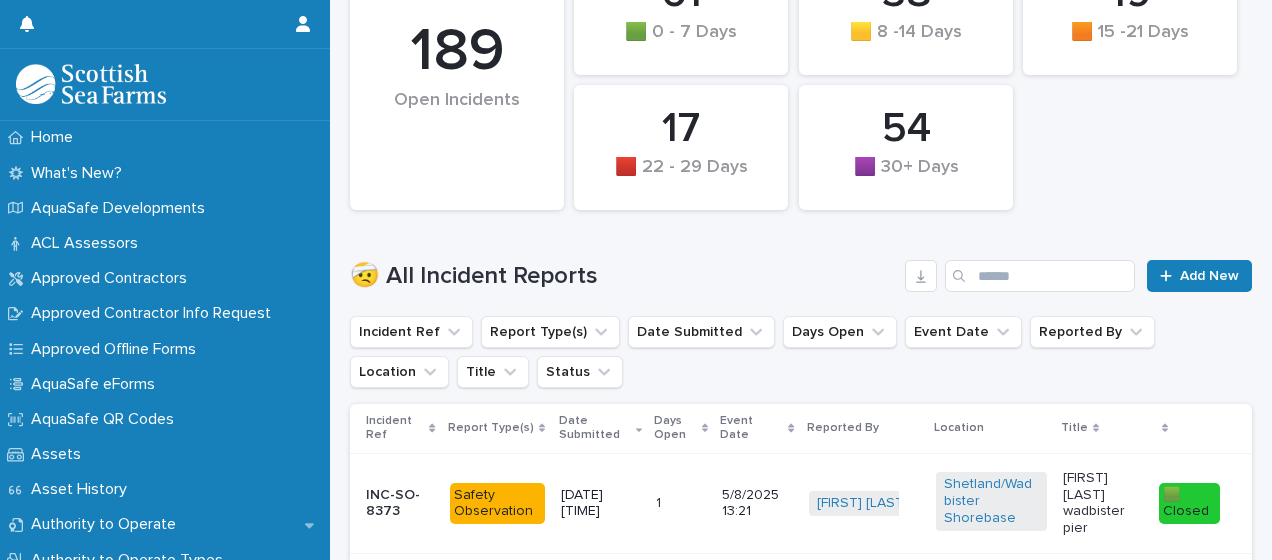 scroll, scrollTop: 490, scrollLeft: 0, axis: vertical 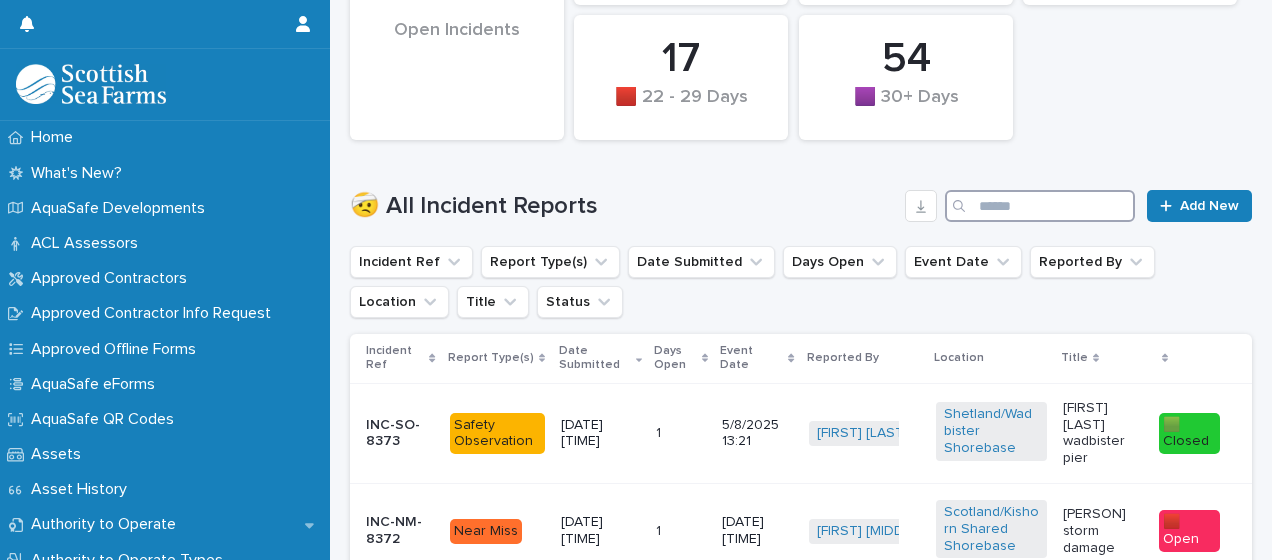 click at bounding box center [1040, 206] 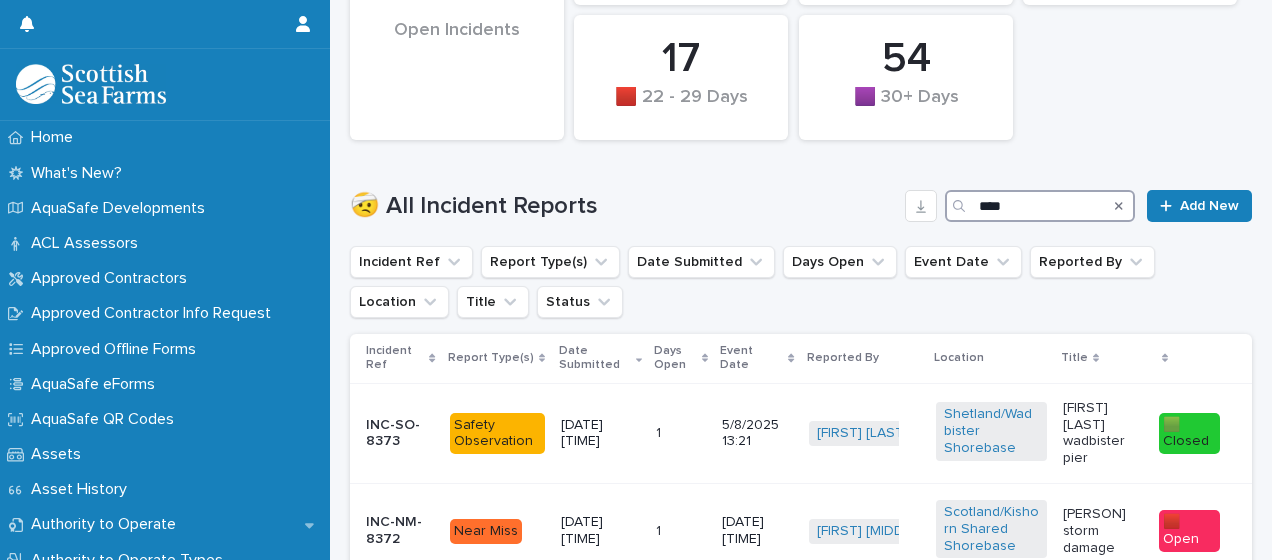 type on "****" 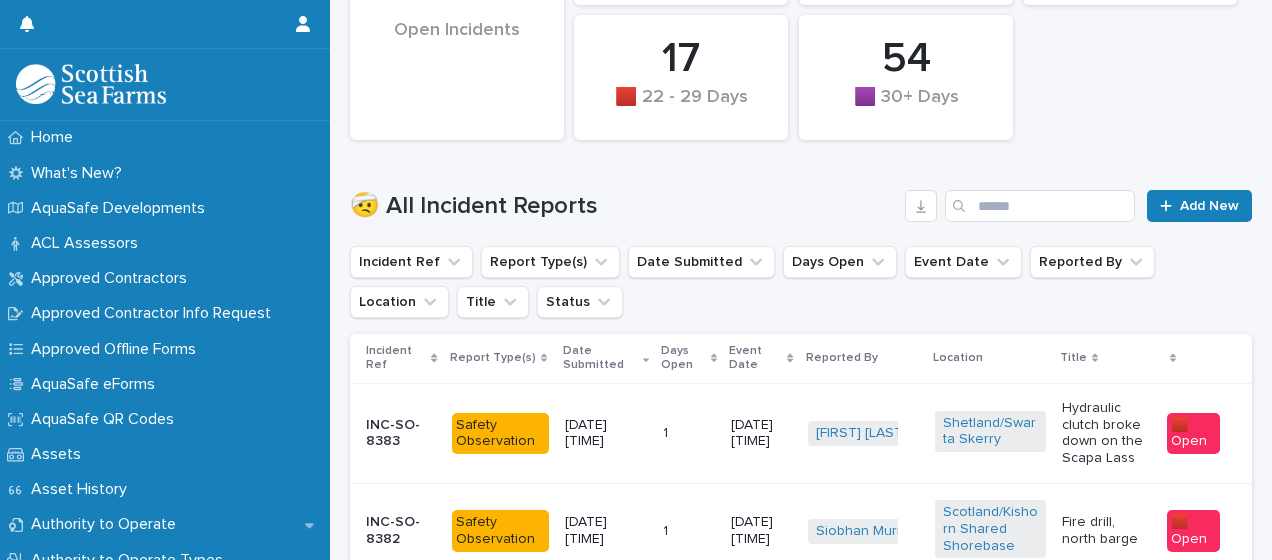 click on "19 🟧 15 -21 Days 61 🟩 0 - 7 Days 745 🟪 Property Damage 54 🟪 30+ Days 38 🟨 8 -14 Days 5,002  🟨 Safety Observations 17 🟥 22 - 29 Days 1,923 🟧 Near Miss 633 🟥 Accident 189 Open Incidents" at bounding box center [801, -58] 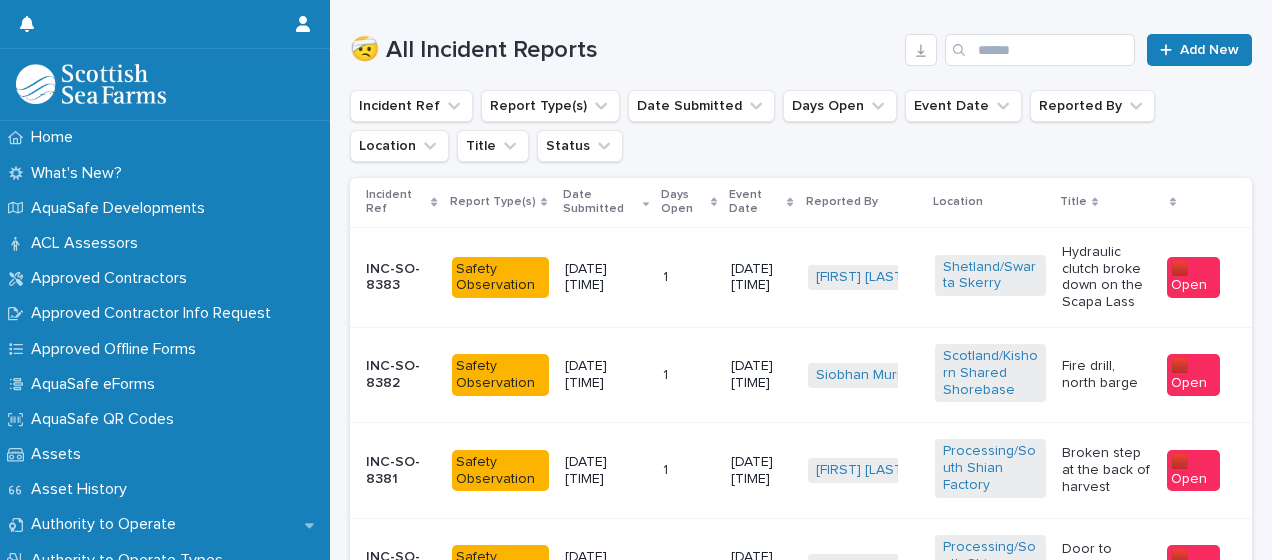 scroll, scrollTop: 610, scrollLeft: 0, axis: vertical 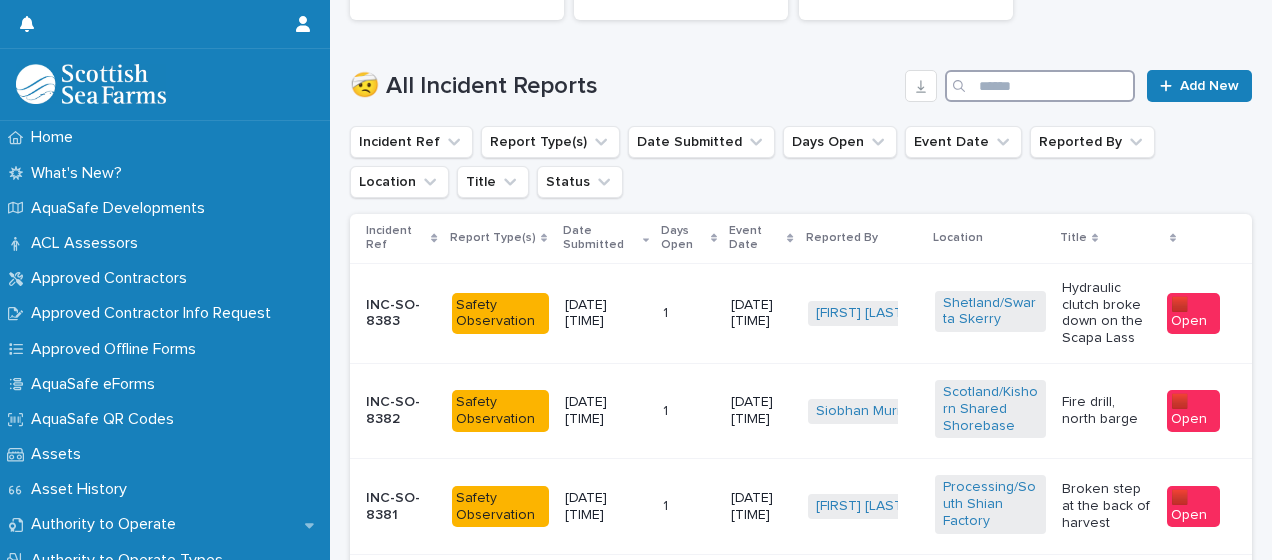 click at bounding box center [1040, 86] 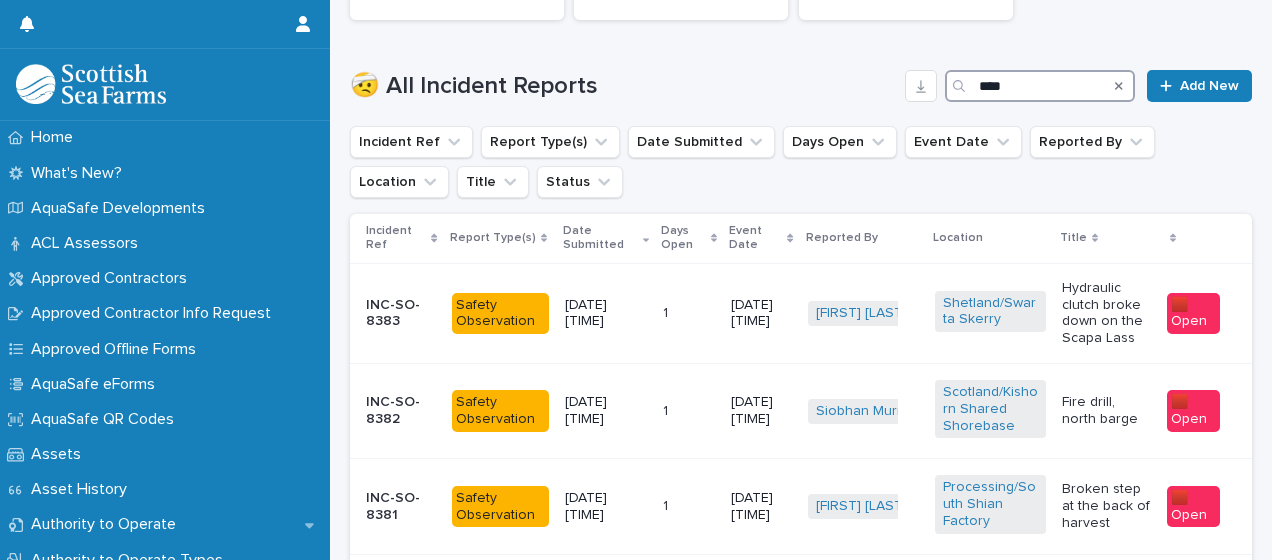 type on "****" 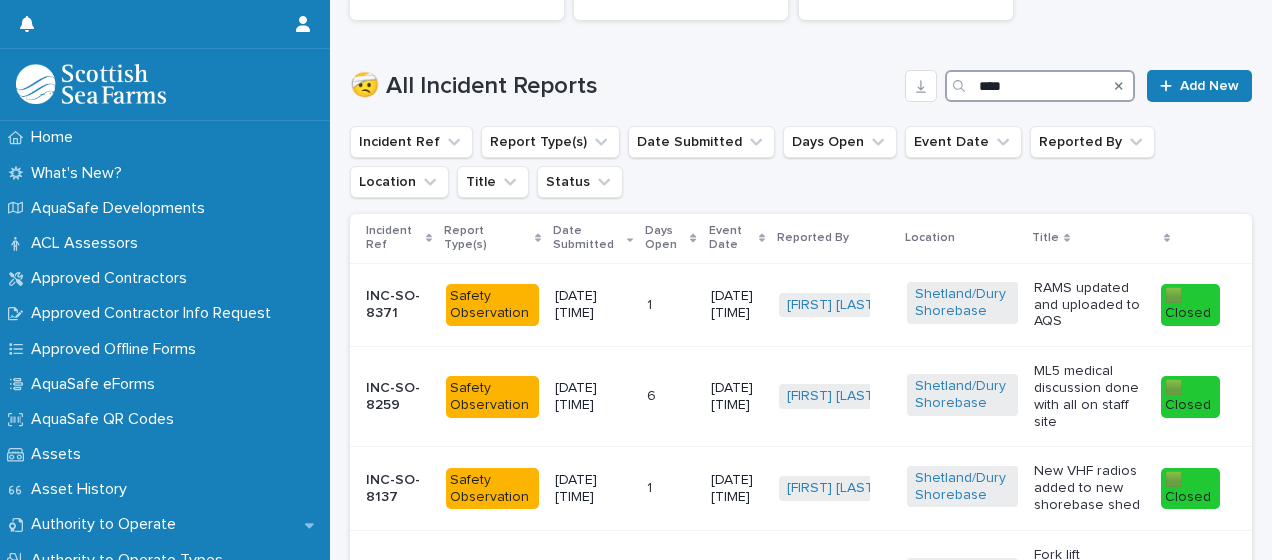 scroll, scrollTop: 598, scrollLeft: 0, axis: vertical 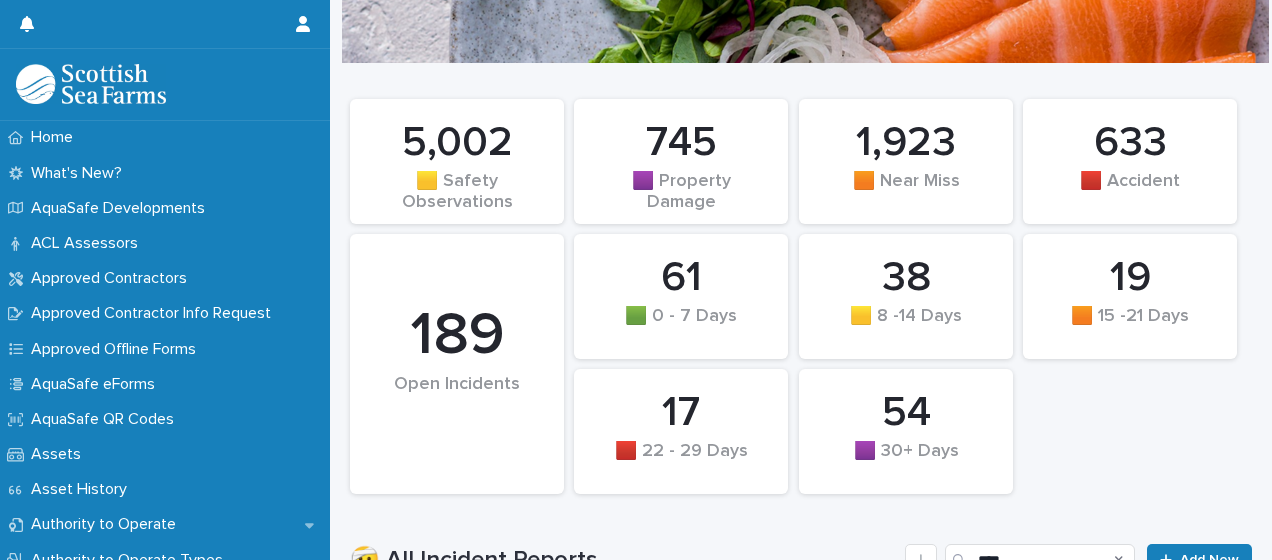 click on "🤕 All Incident Reports **** Add New" at bounding box center (801, 552) 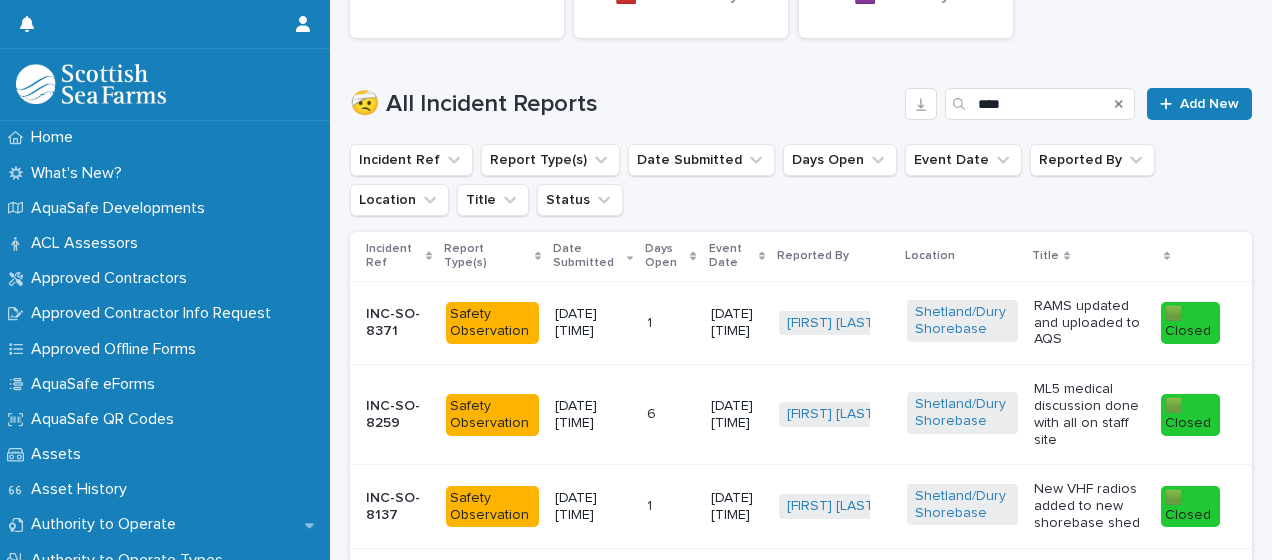scroll, scrollTop: 626, scrollLeft: 0, axis: vertical 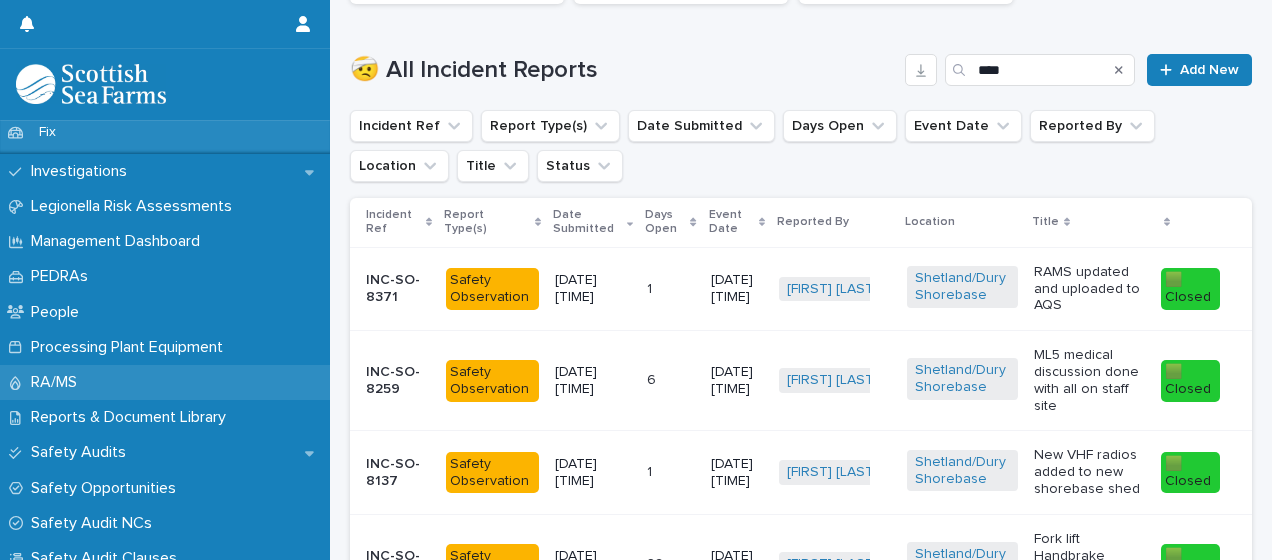 click on "RA/MS" at bounding box center [165, 382] 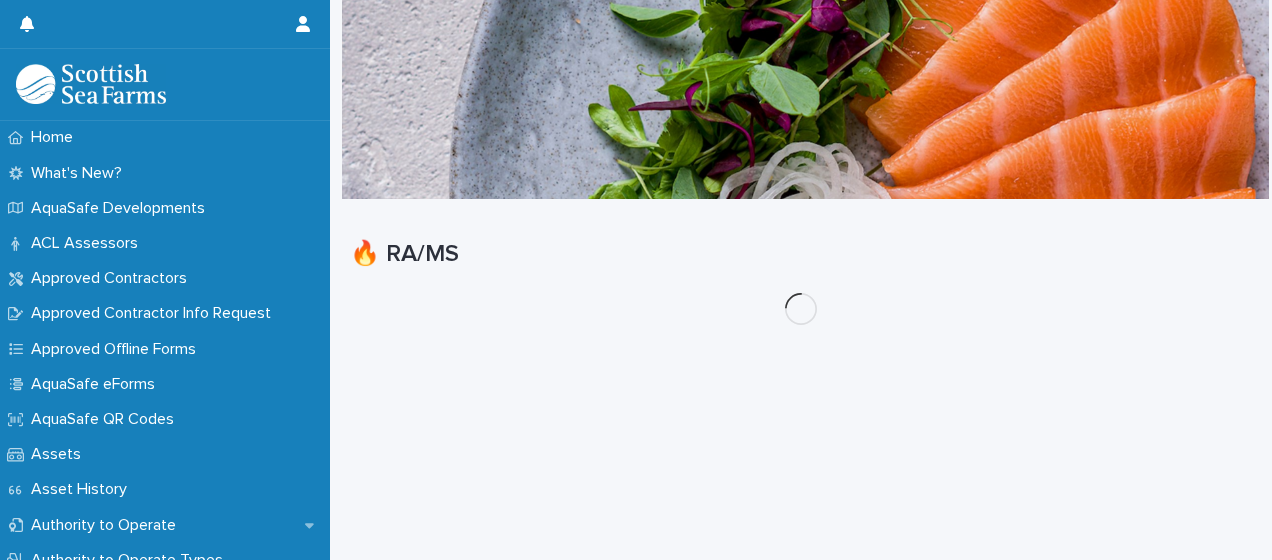scroll, scrollTop: 0, scrollLeft: 0, axis: both 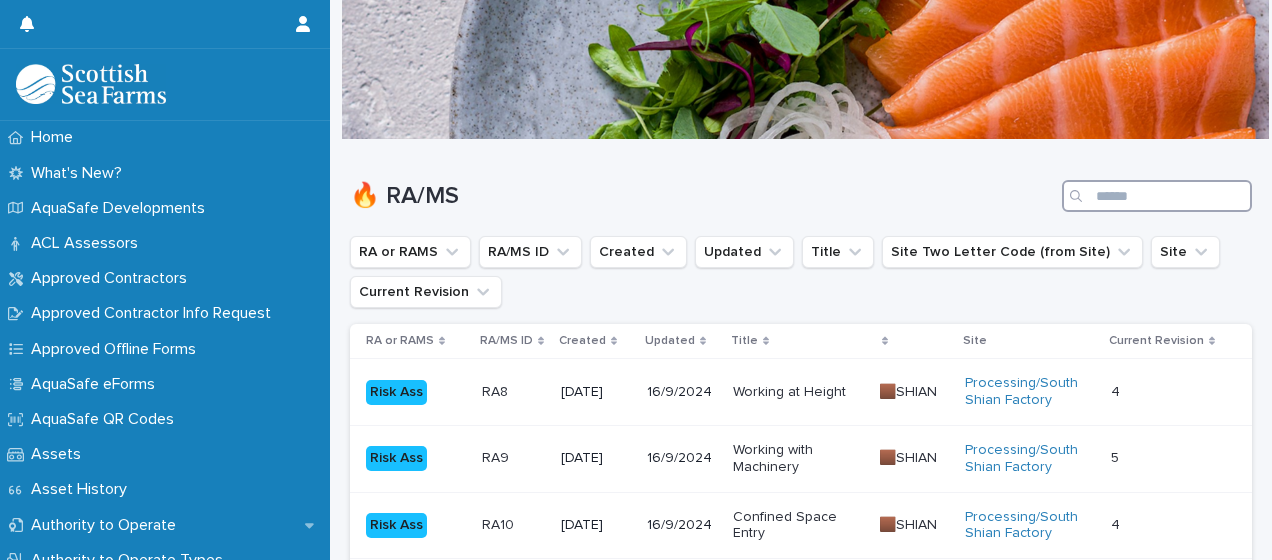 click at bounding box center [1157, 196] 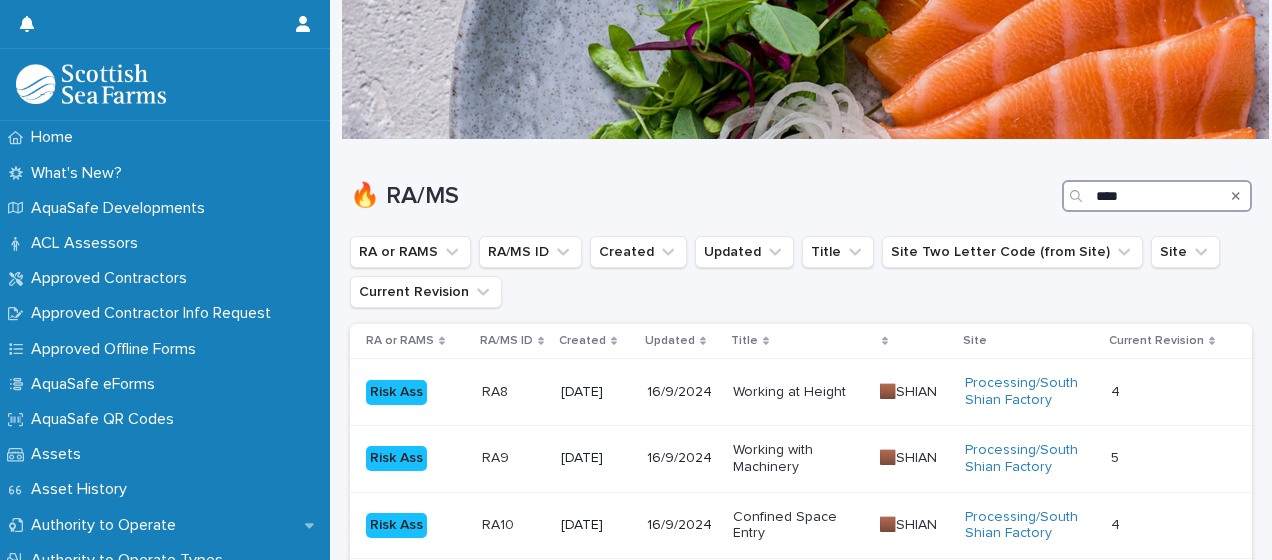 type on "****" 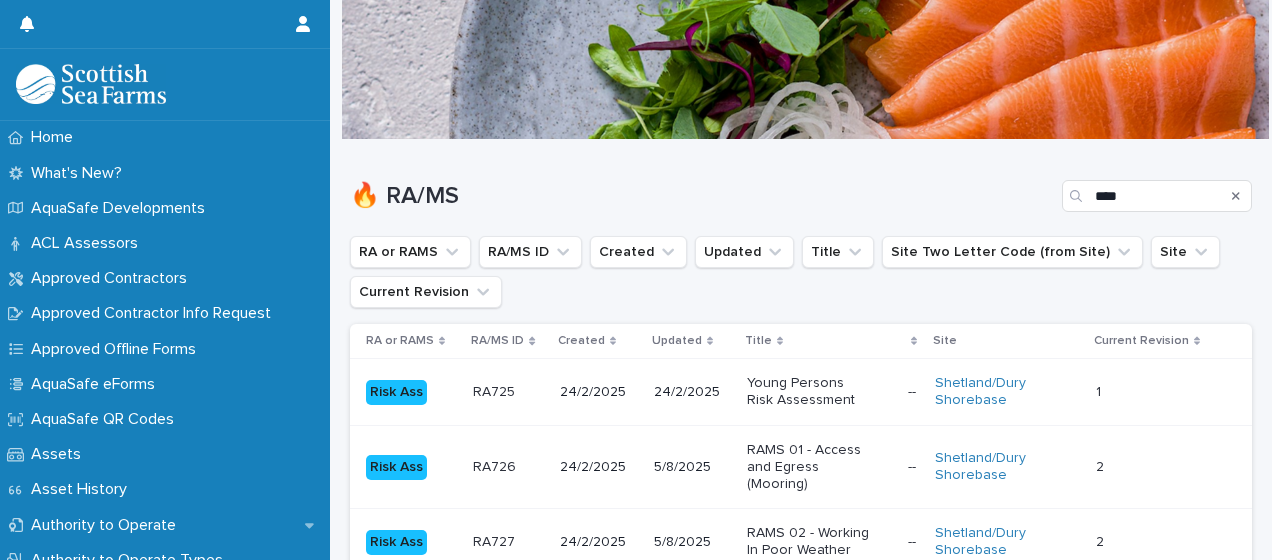 click on "🔥 RA/MS" at bounding box center [702, 196] 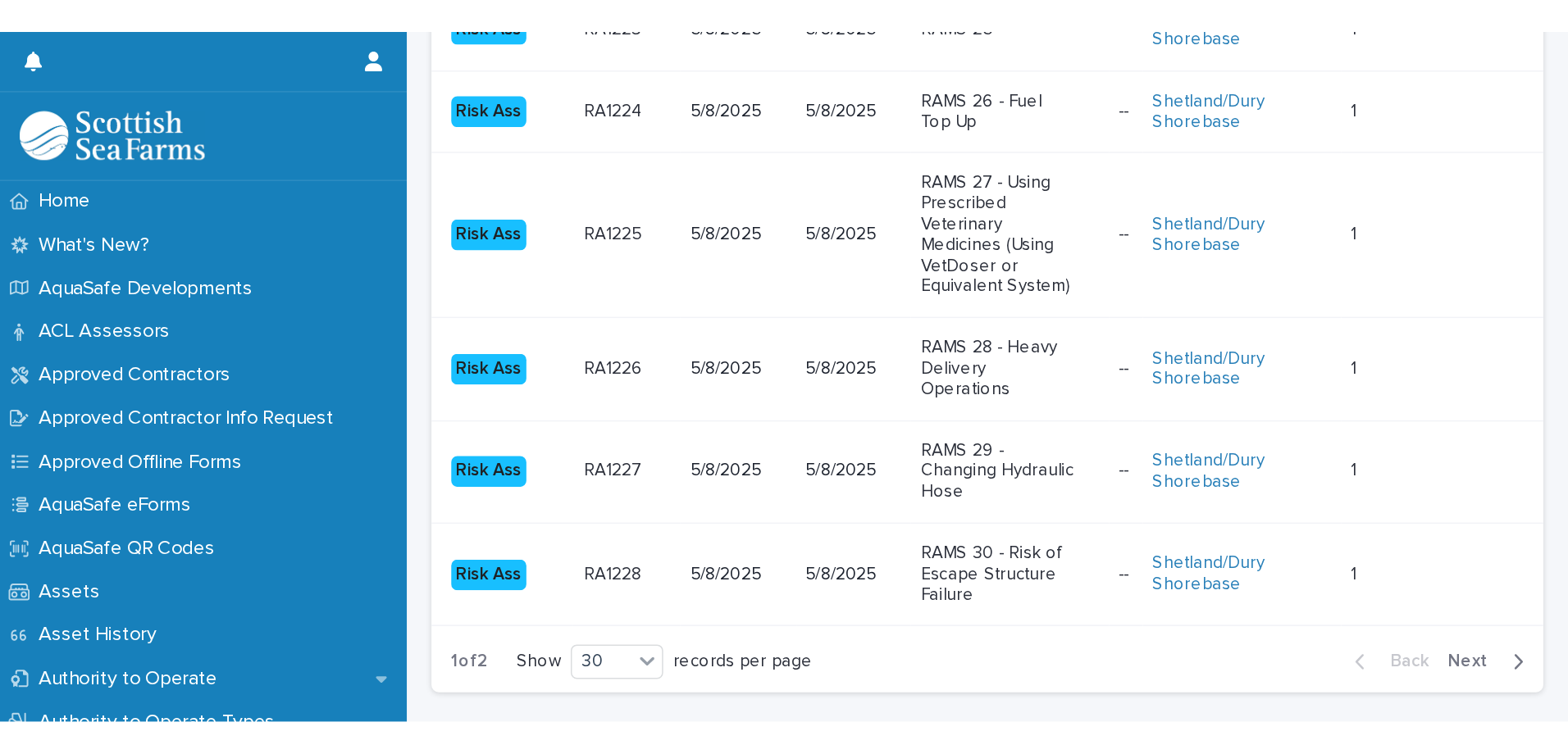 scroll, scrollTop: 1955, scrollLeft: 0, axis: vertical 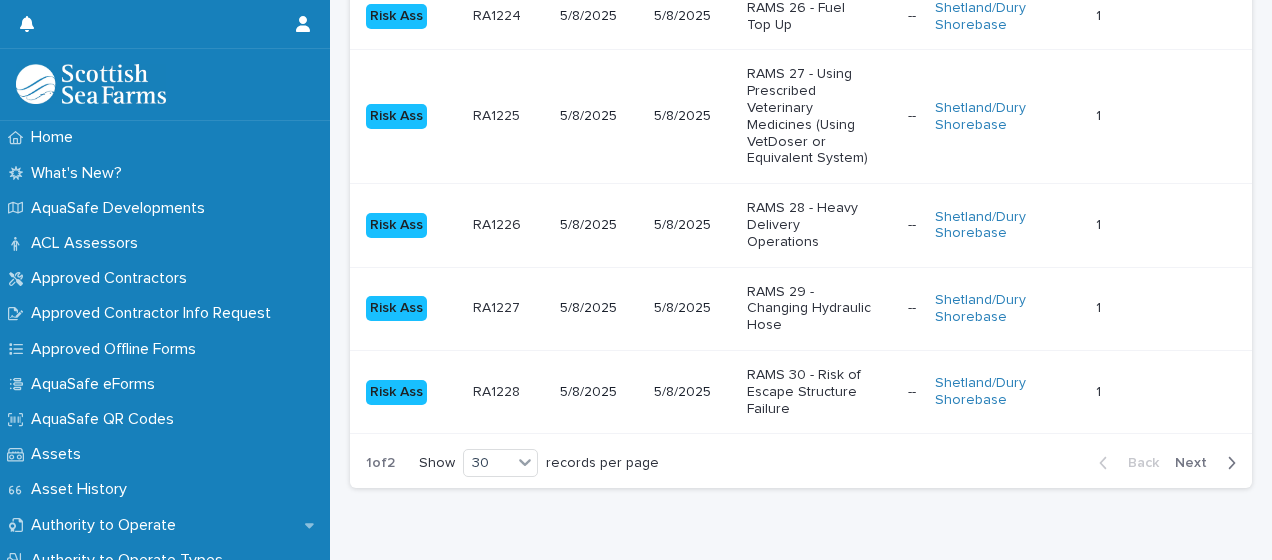 click on "Next" at bounding box center [1197, 463] 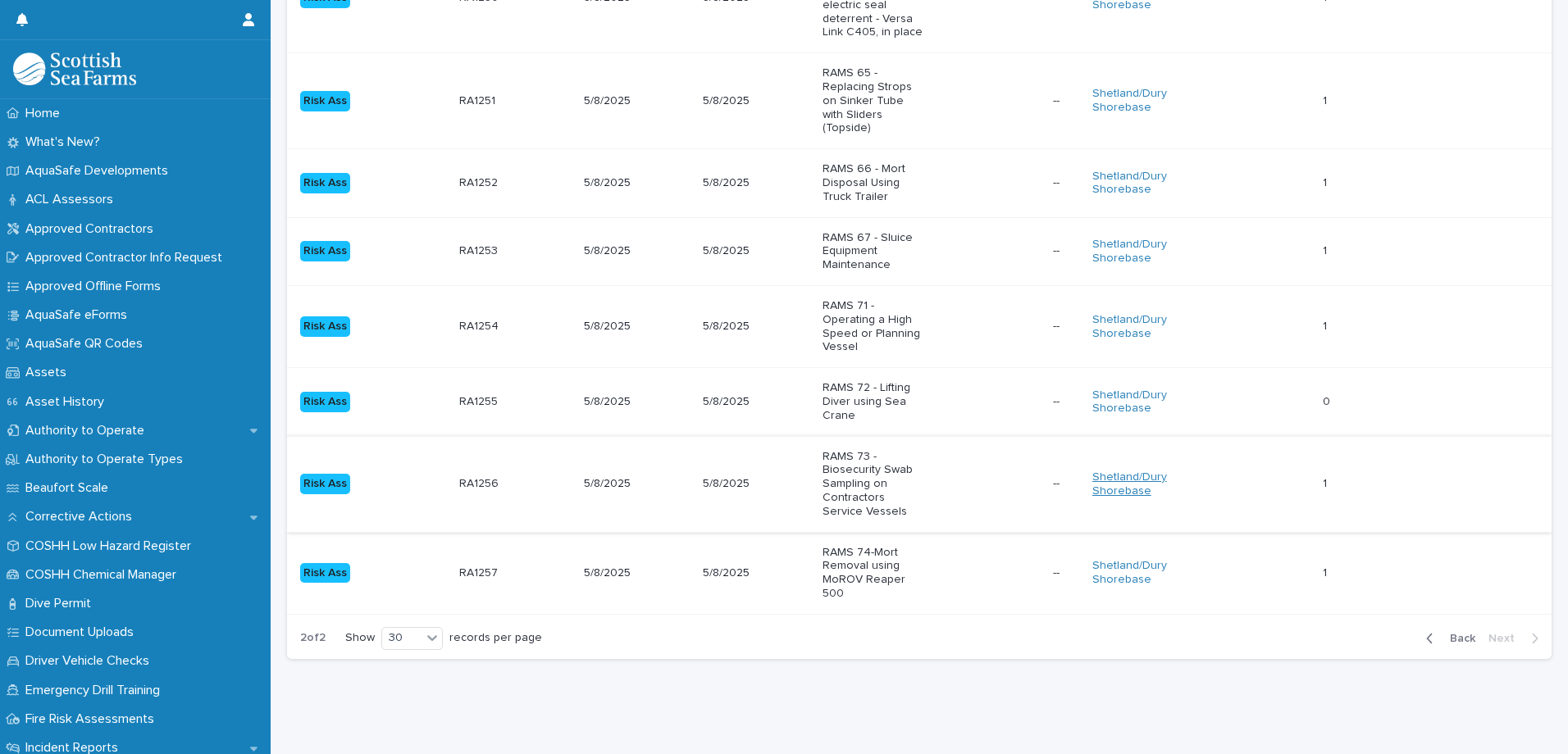 scroll, scrollTop: 1774, scrollLeft: 0, axis: vertical 